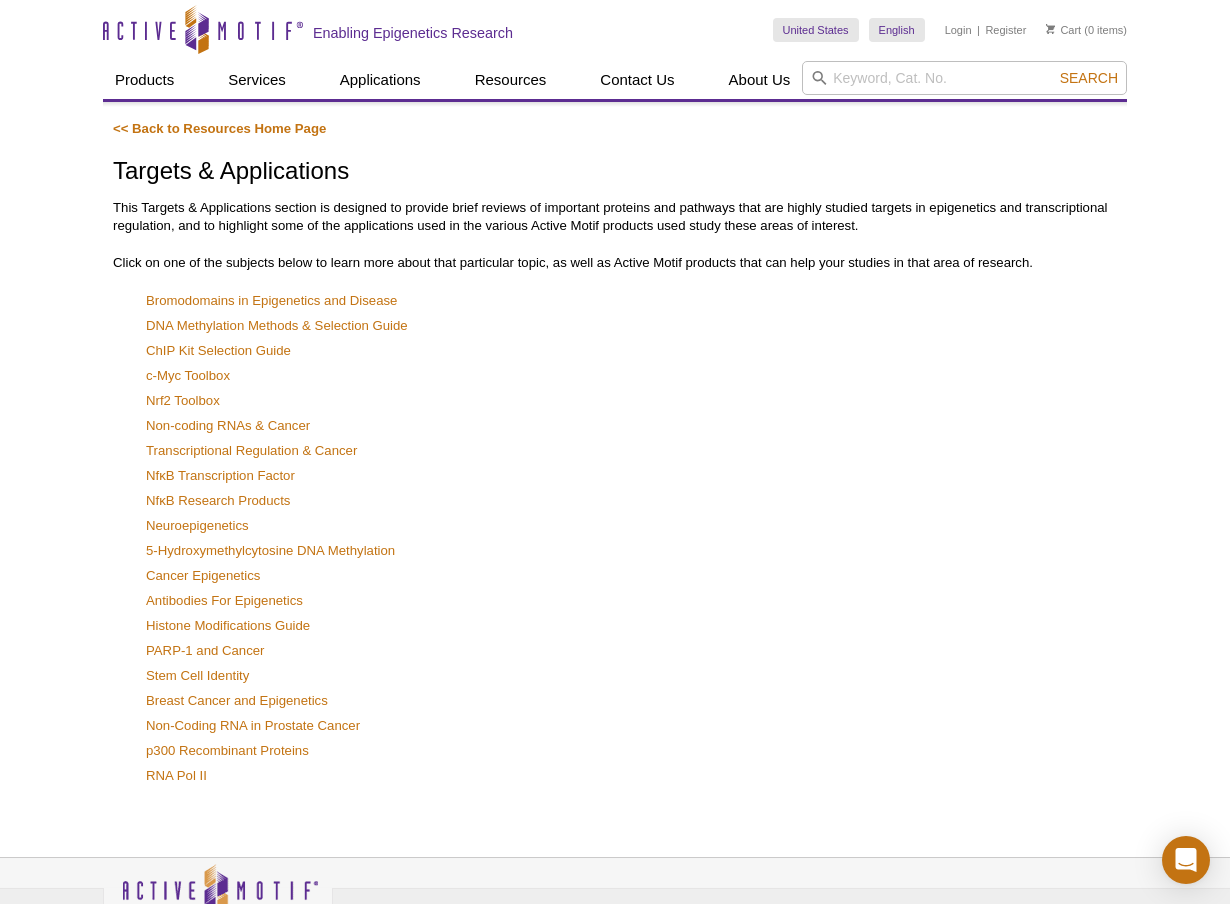 scroll, scrollTop: 17, scrollLeft: 0, axis: vertical 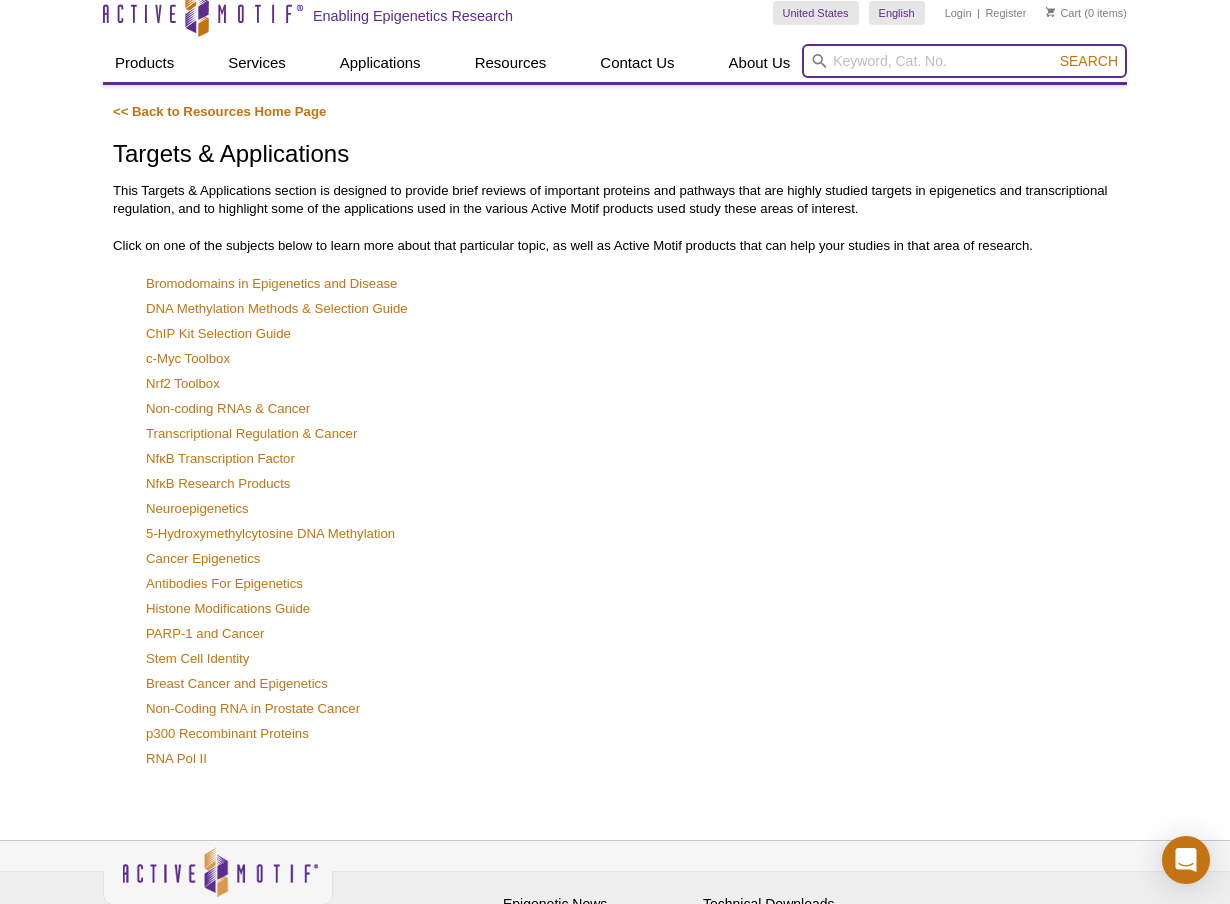 click at bounding box center [964, 61] 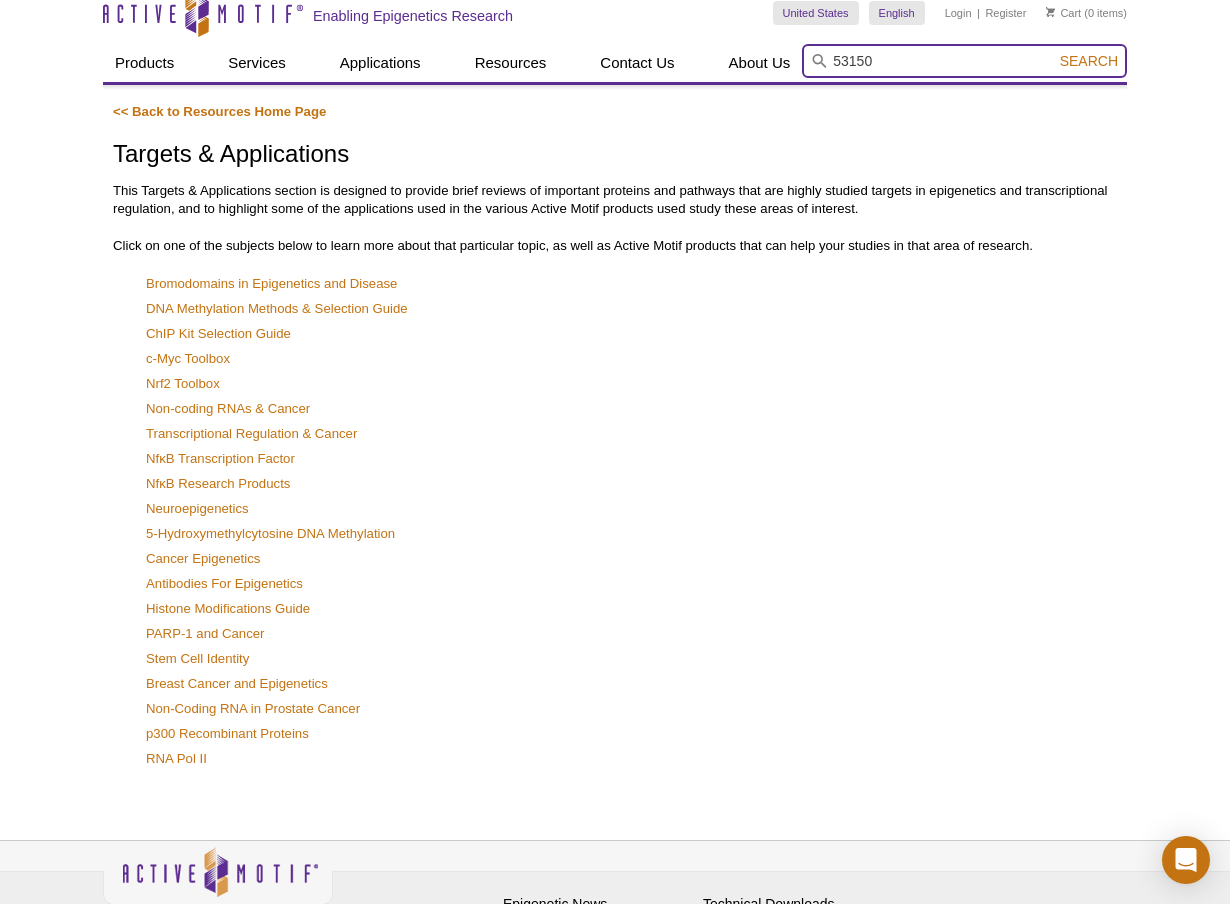 type on "53150" 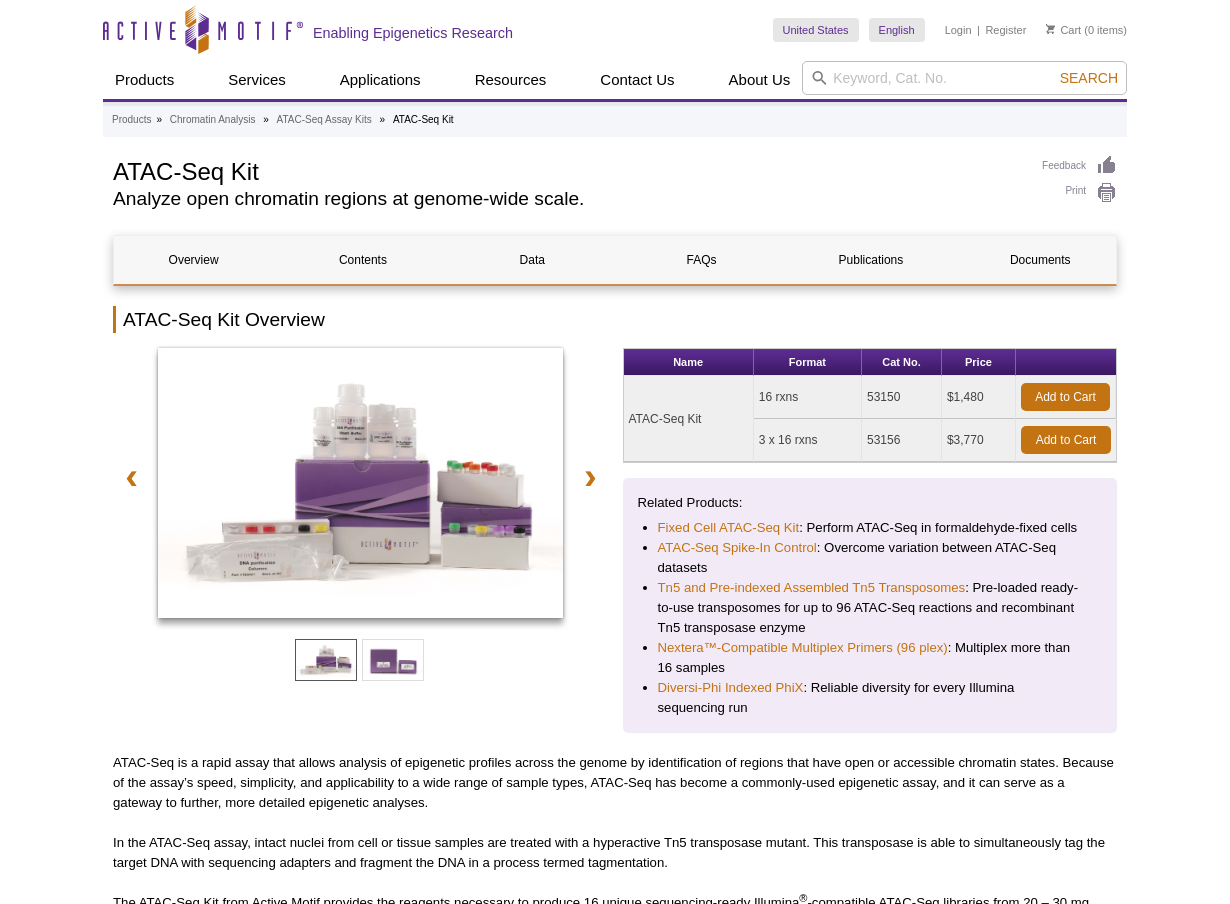 scroll, scrollTop: 0, scrollLeft: 0, axis: both 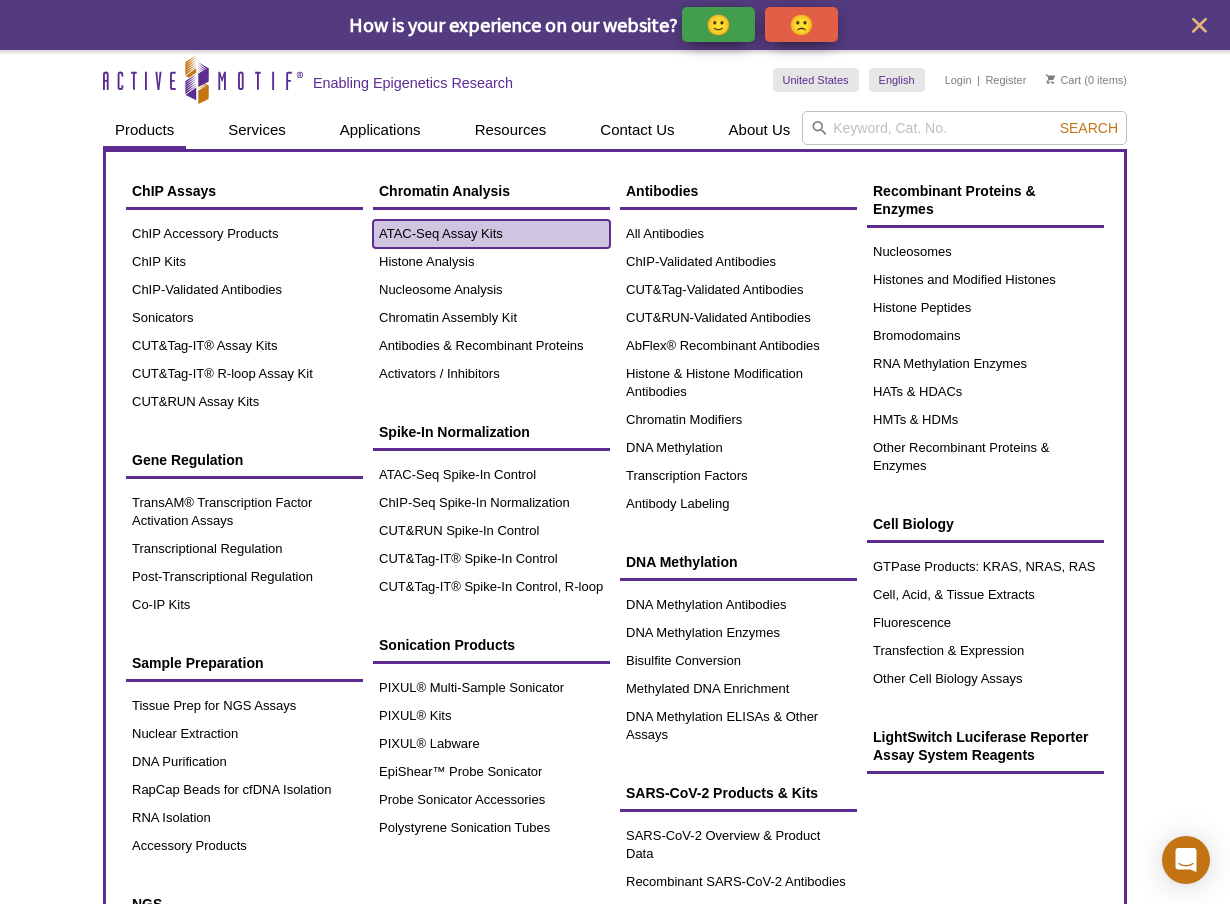 click on "ATAC-Seq Assay Kits" at bounding box center [491, 234] 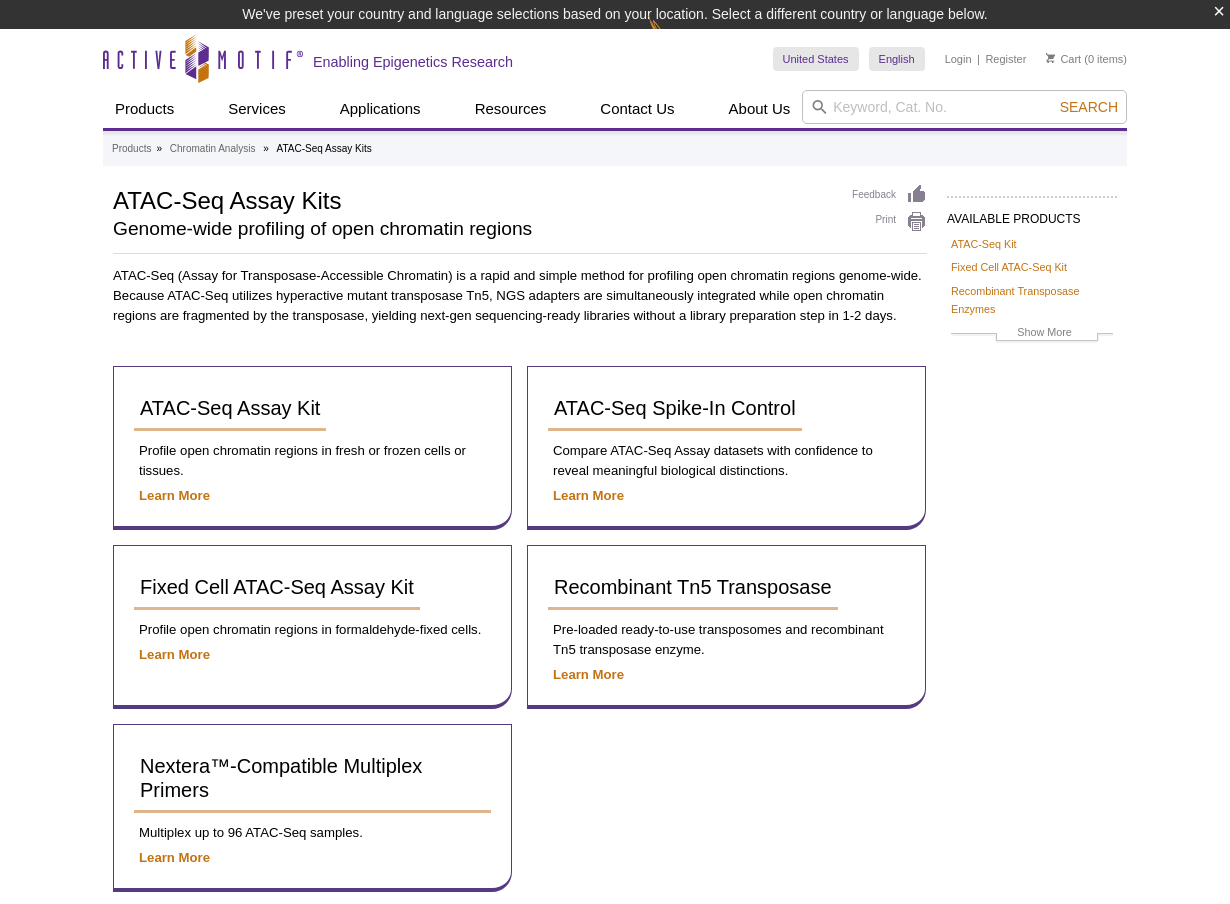 scroll, scrollTop: 0, scrollLeft: 0, axis: both 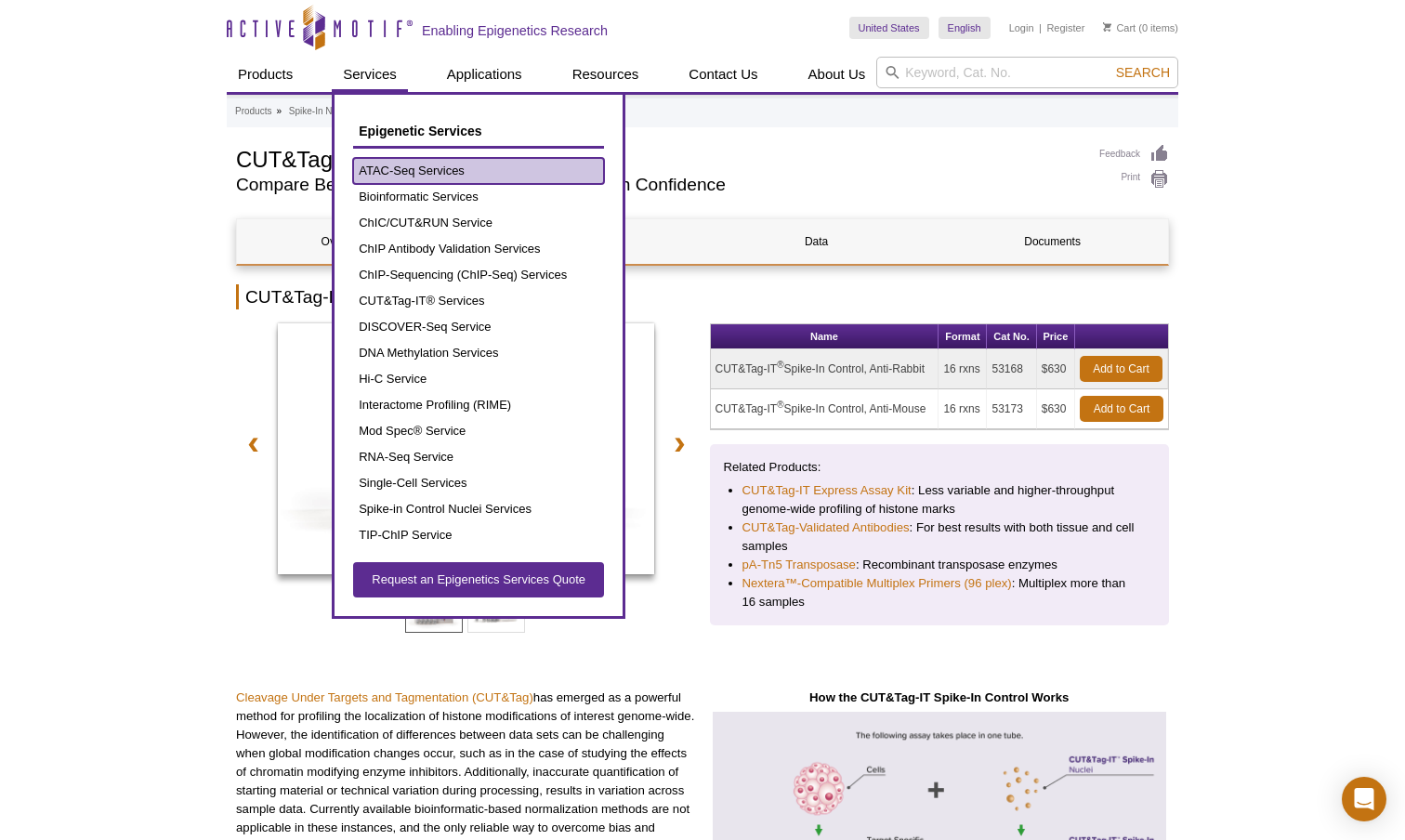 click on "ATAC-Seq Services" at bounding box center [479, 171] 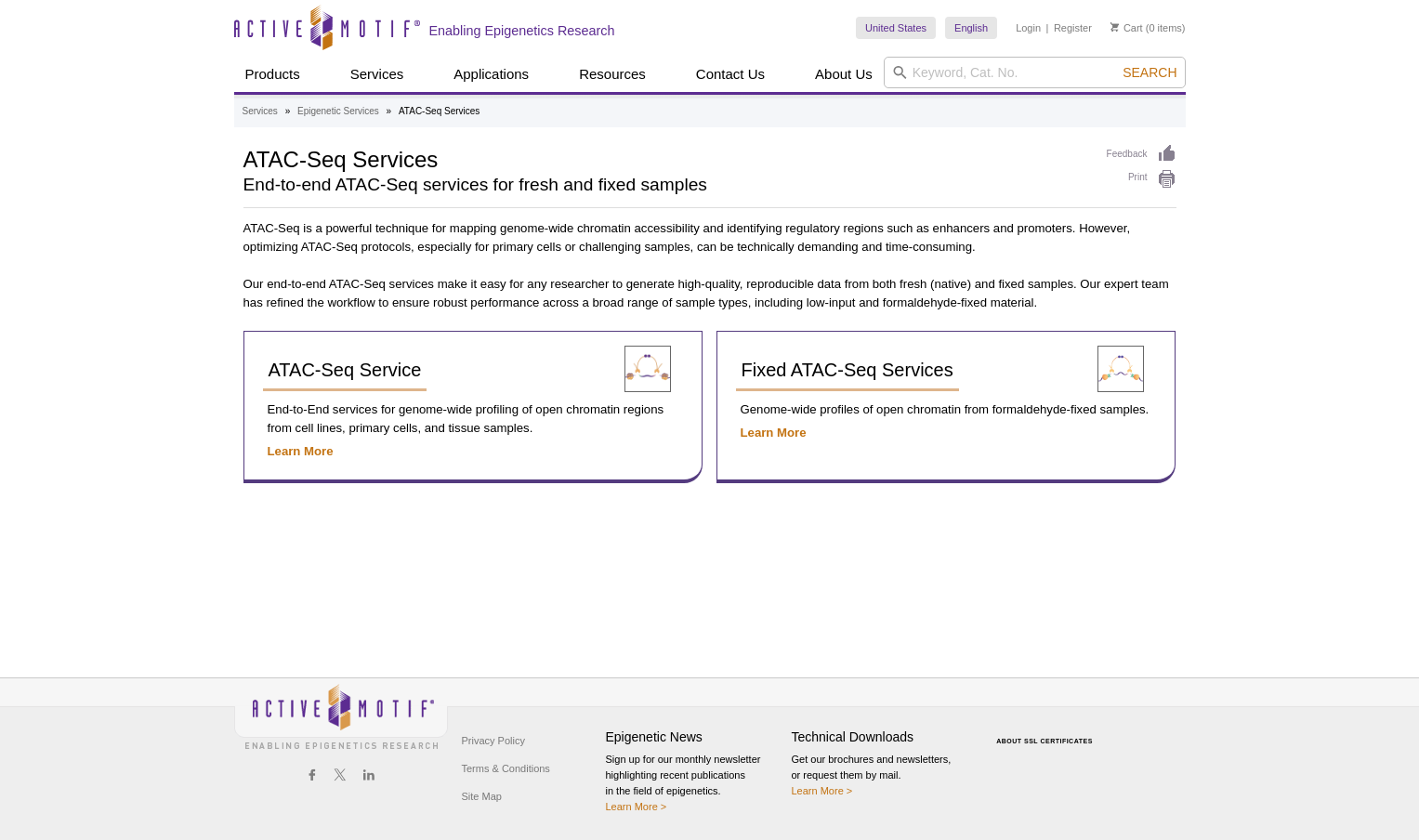 scroll, scrollTop: 0, scrollLeft: 0, axis: both 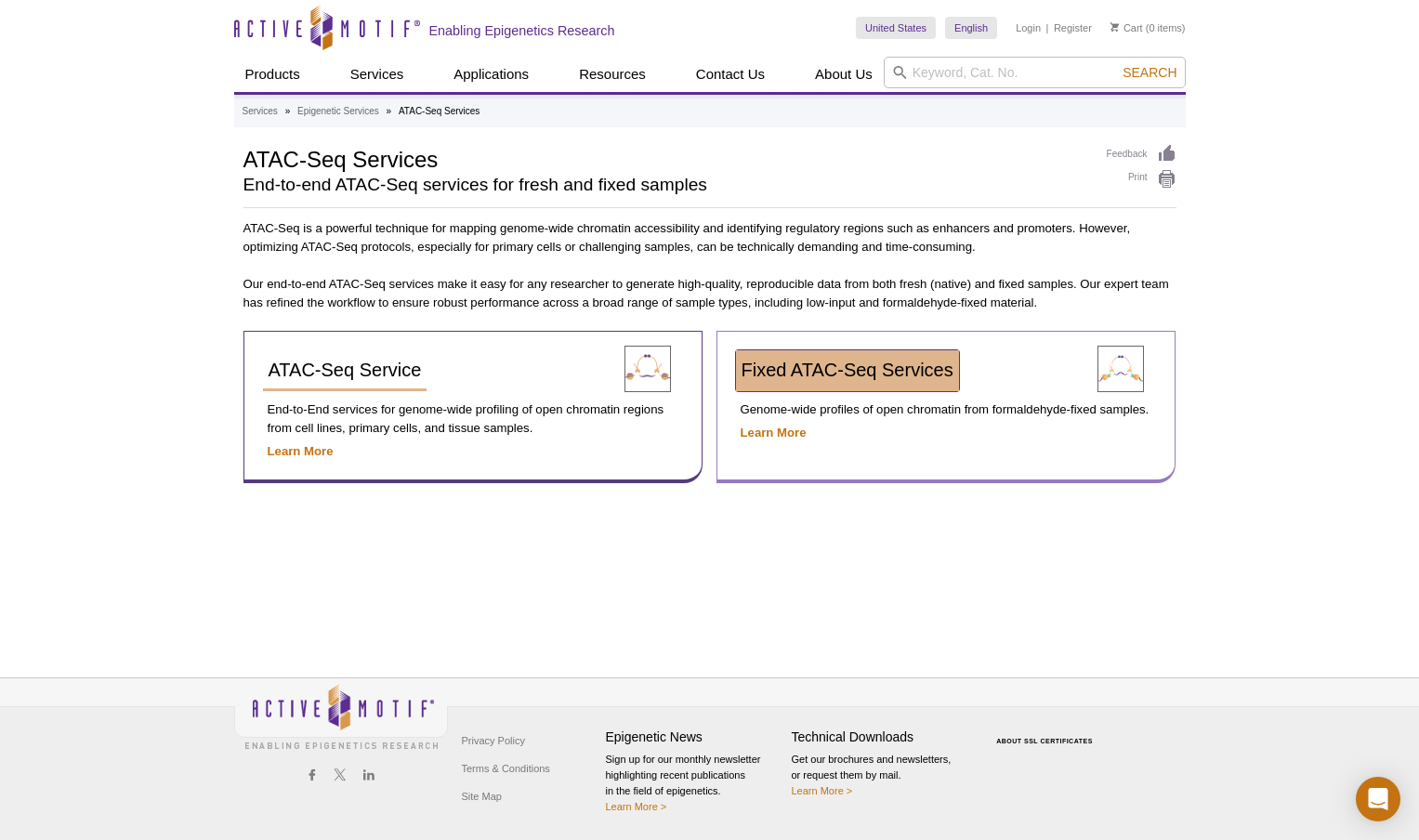 click on "Fixed ATAC-Seq Services" at bounding box center (847, 370) 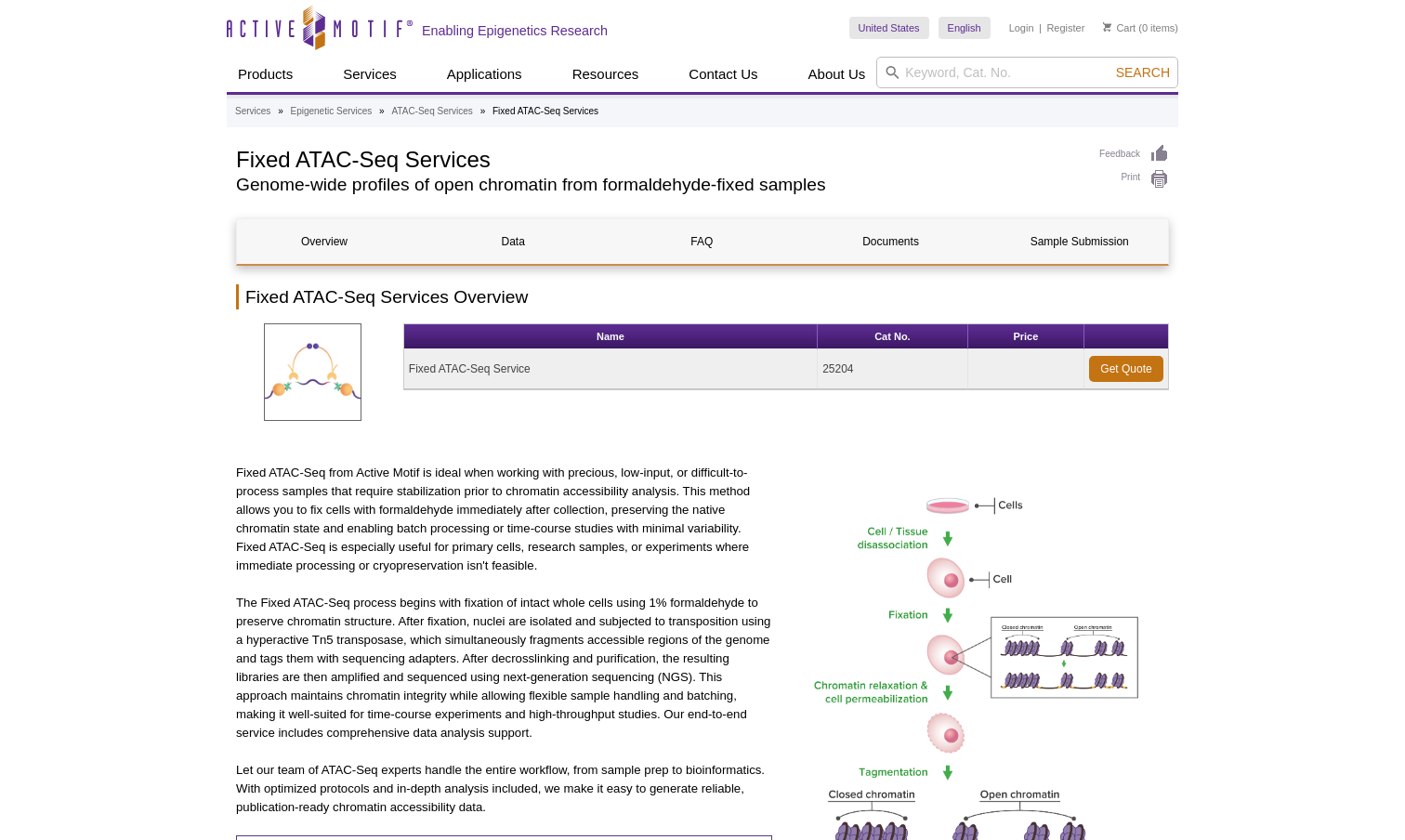 scroll, scrollTop: 0, scrollLeft: 0, axis: both 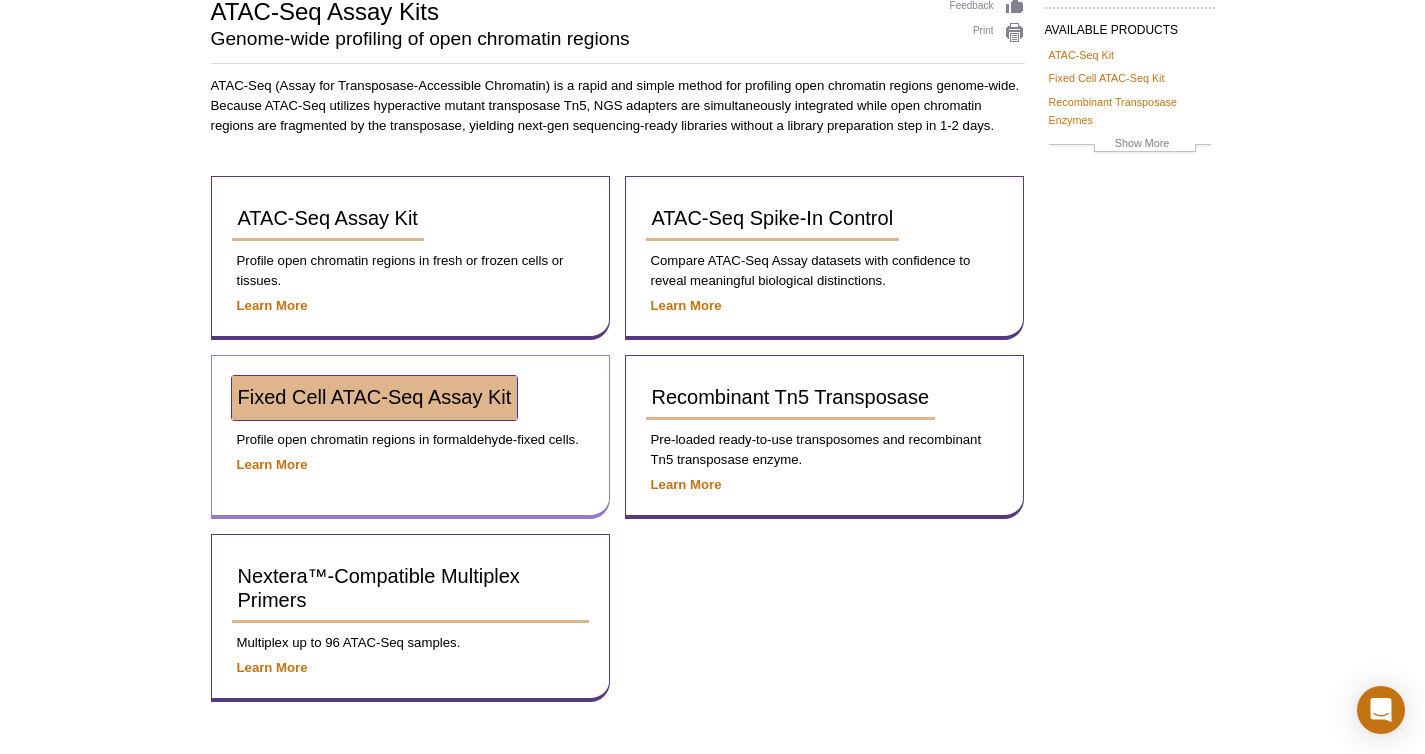 click on "Fixed Cell ATAC-Seq Assay Kit" at bounding box center (375, 397) 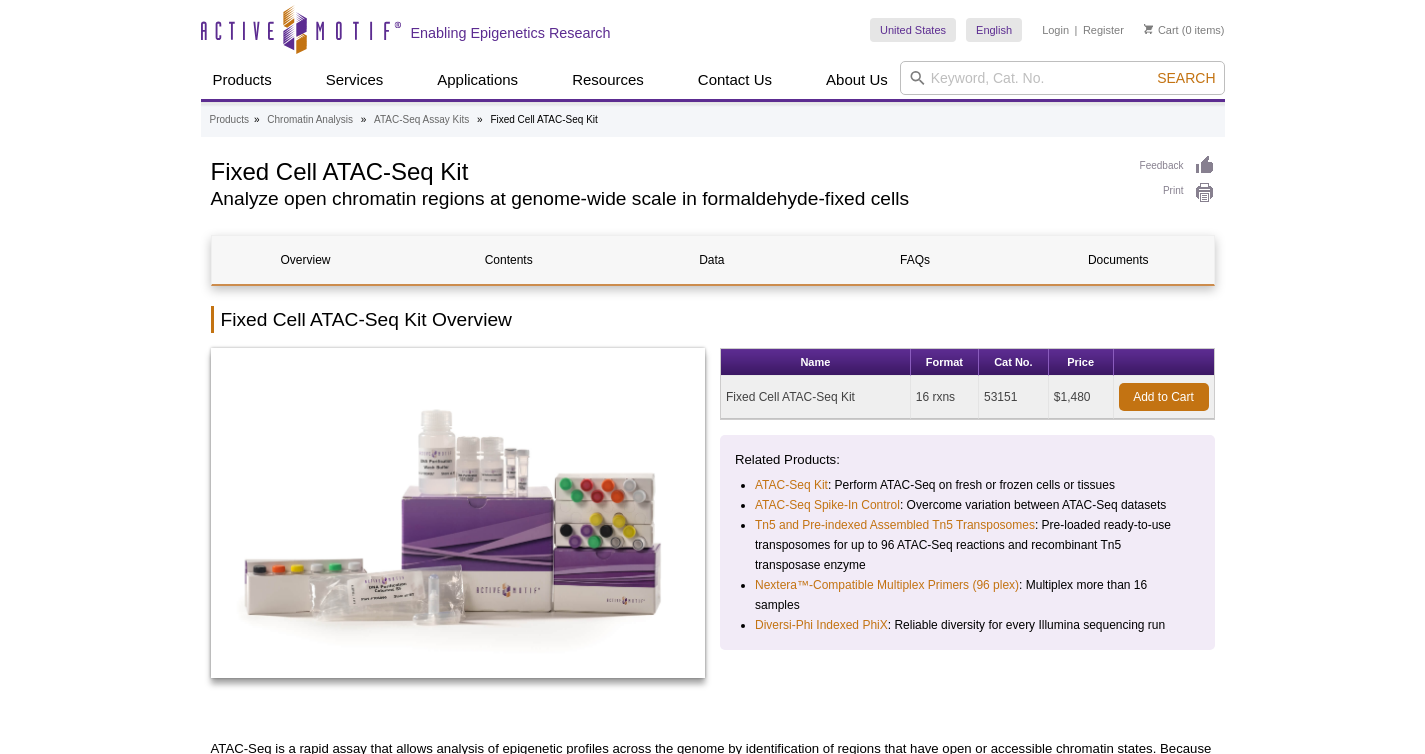 scroll, scrollTop: 0, scrollLeft: 0, axis: both 